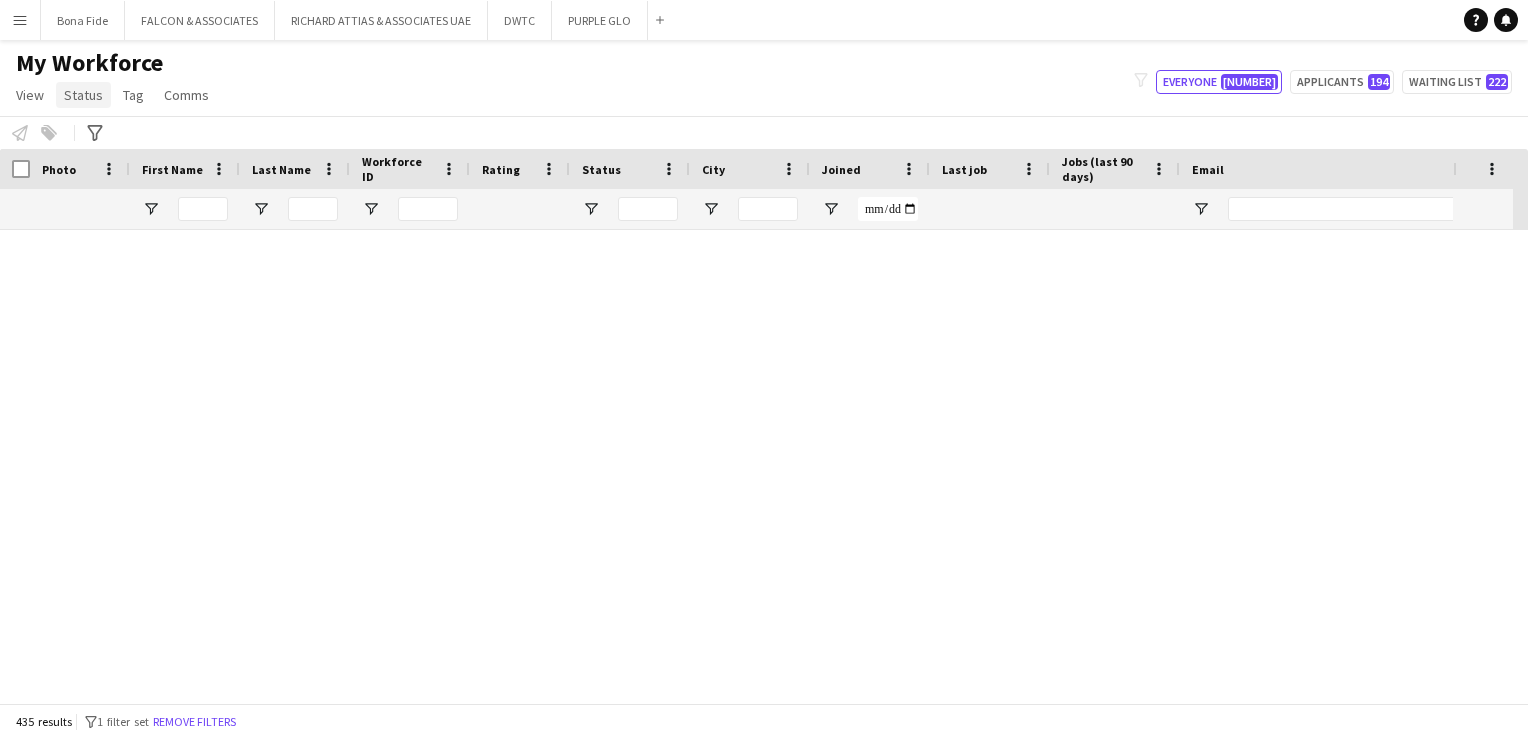 scroll, scrollTop: 0, scrollLeft: 0, axis: both 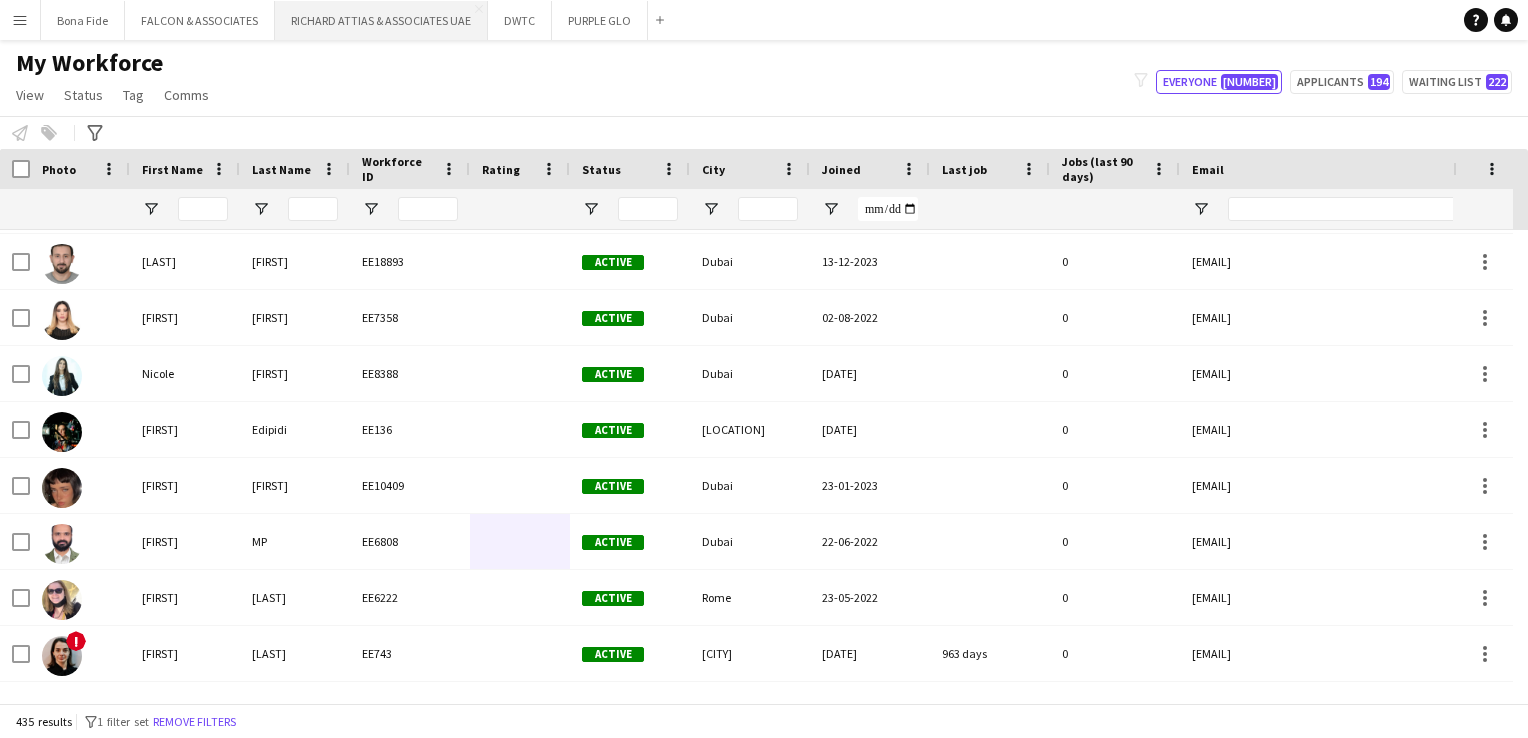 click on "RICHARD ATTIAS & ASSOCIATES UAE
Close" at bounding box center [381, 20] 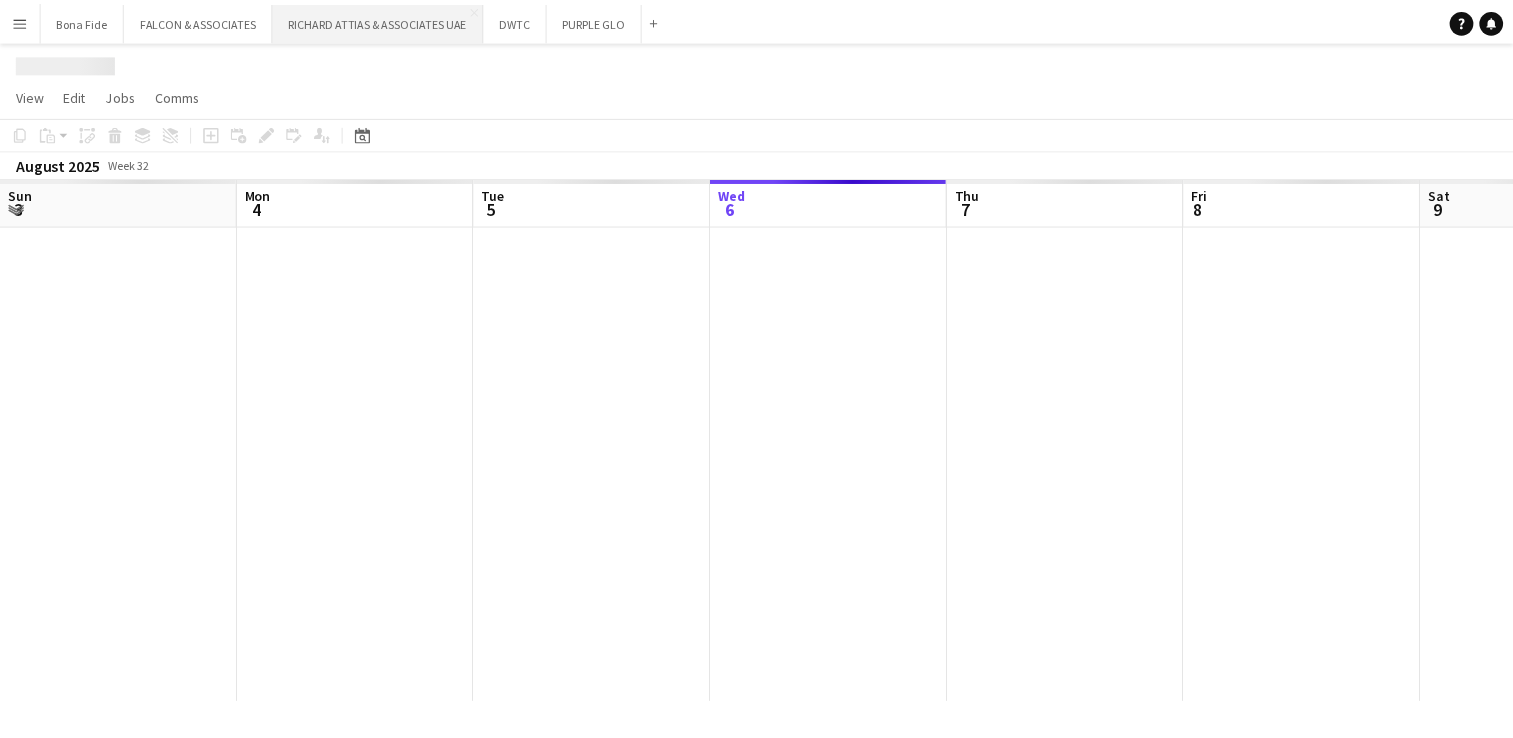 scroll, scrollTop: 0, scrollLeft: 478, axis: horizontal 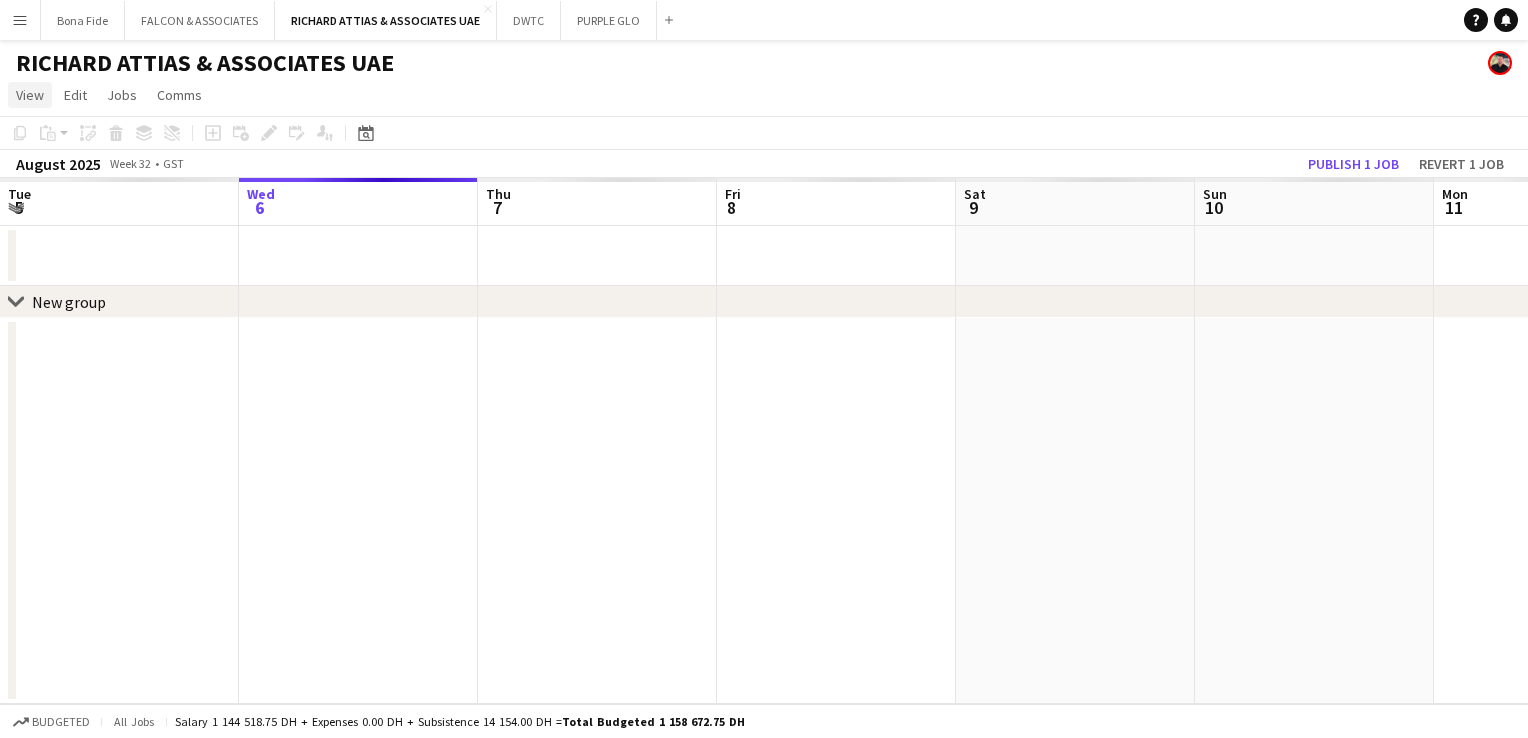 click on "View" 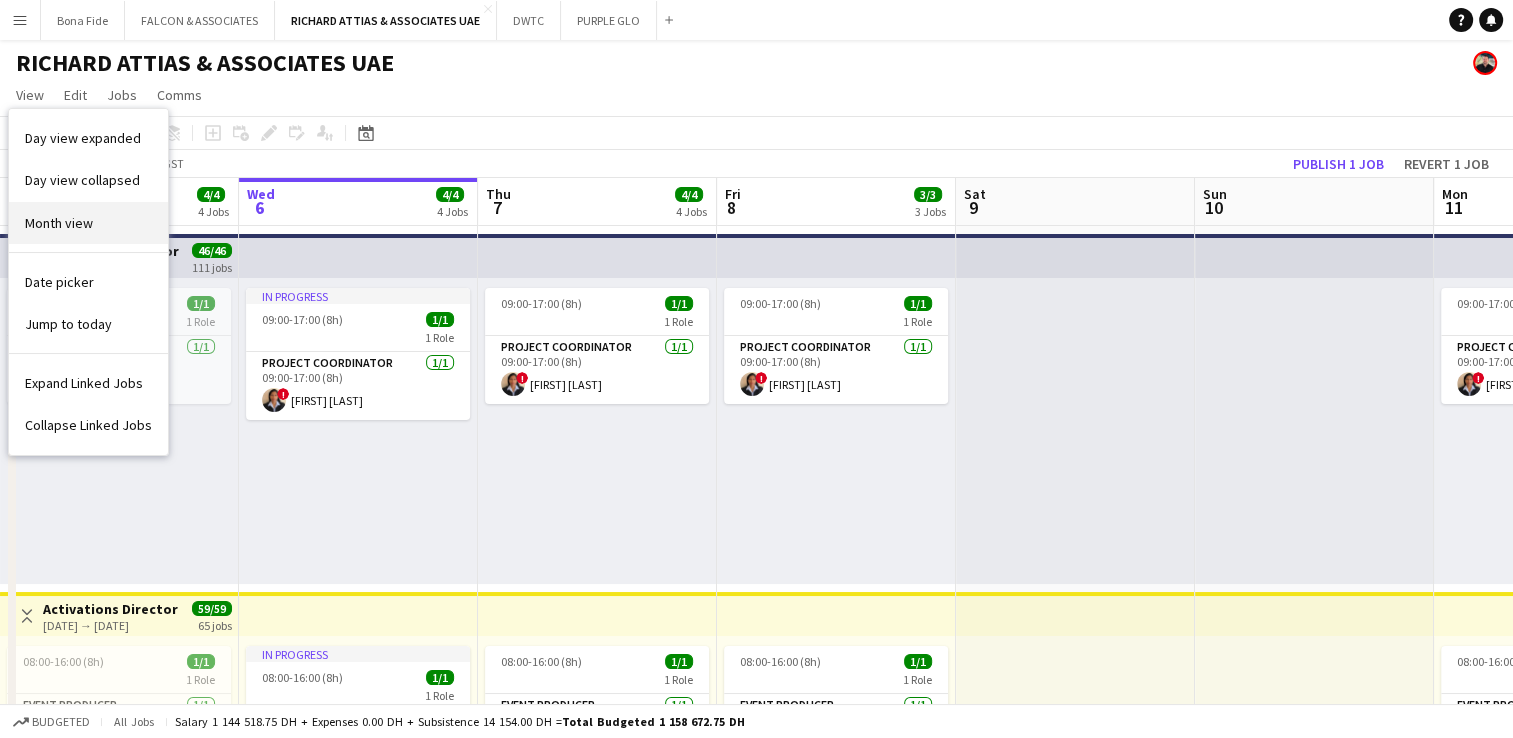 click on "Month view" at bounding box center (59, 223) 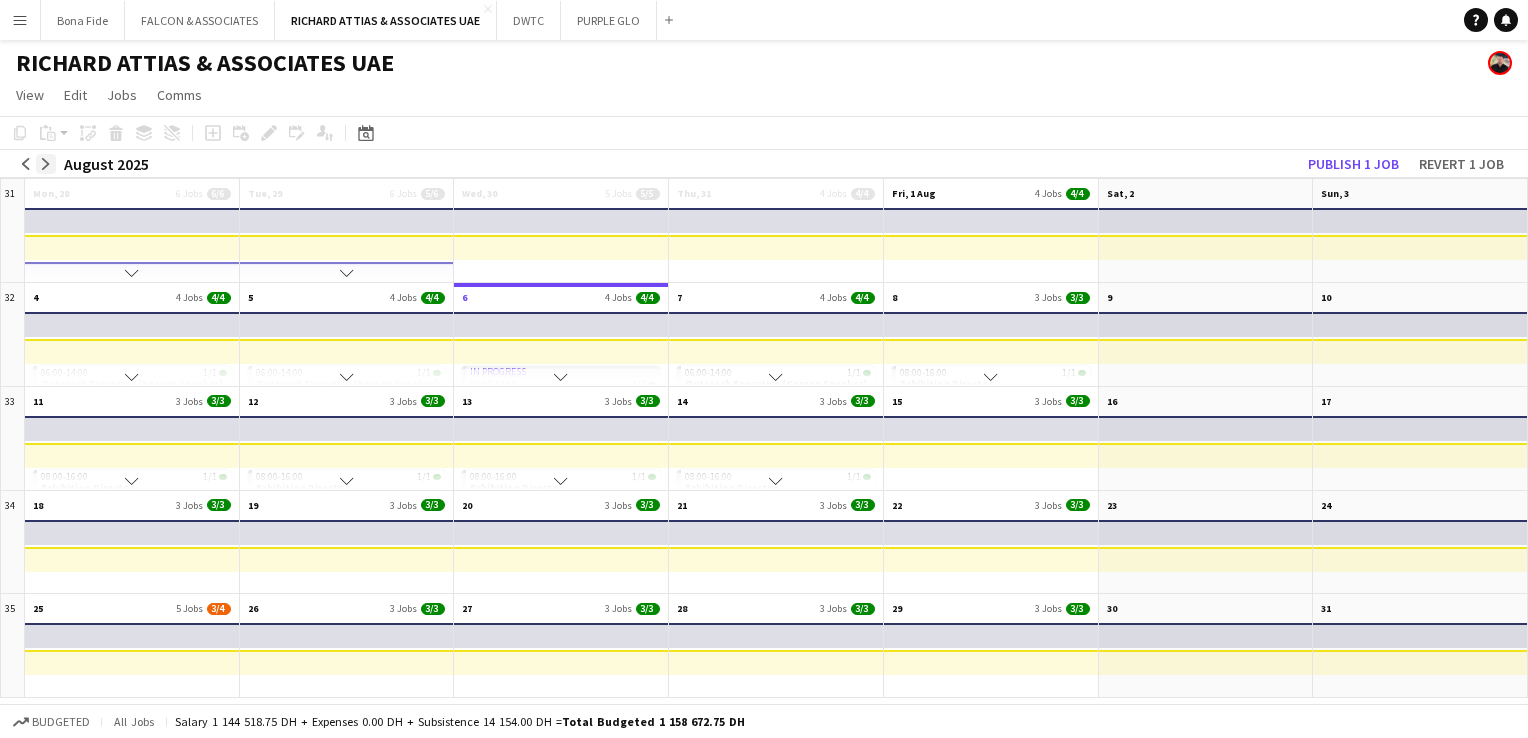 click on "arrow-right" 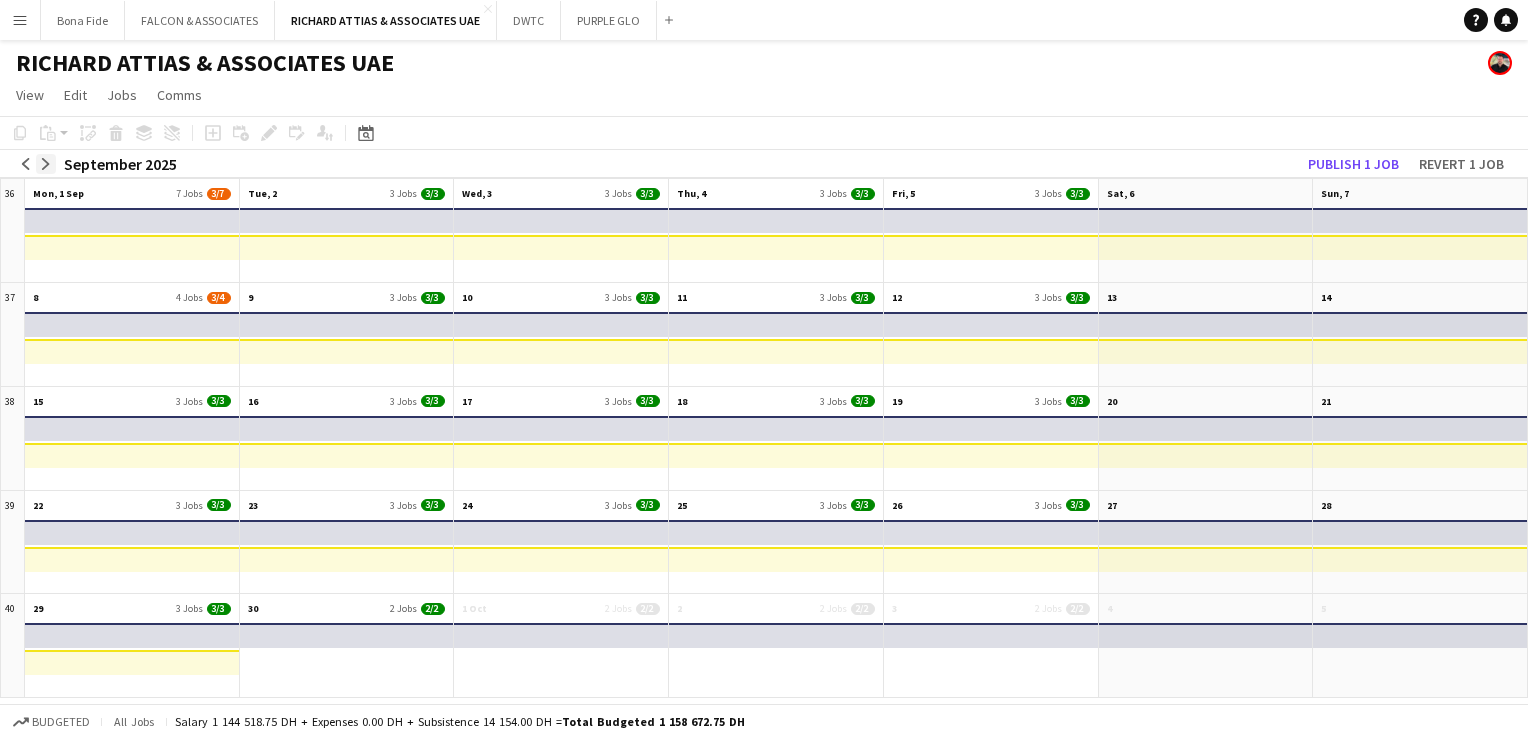 click on "arrow-right" 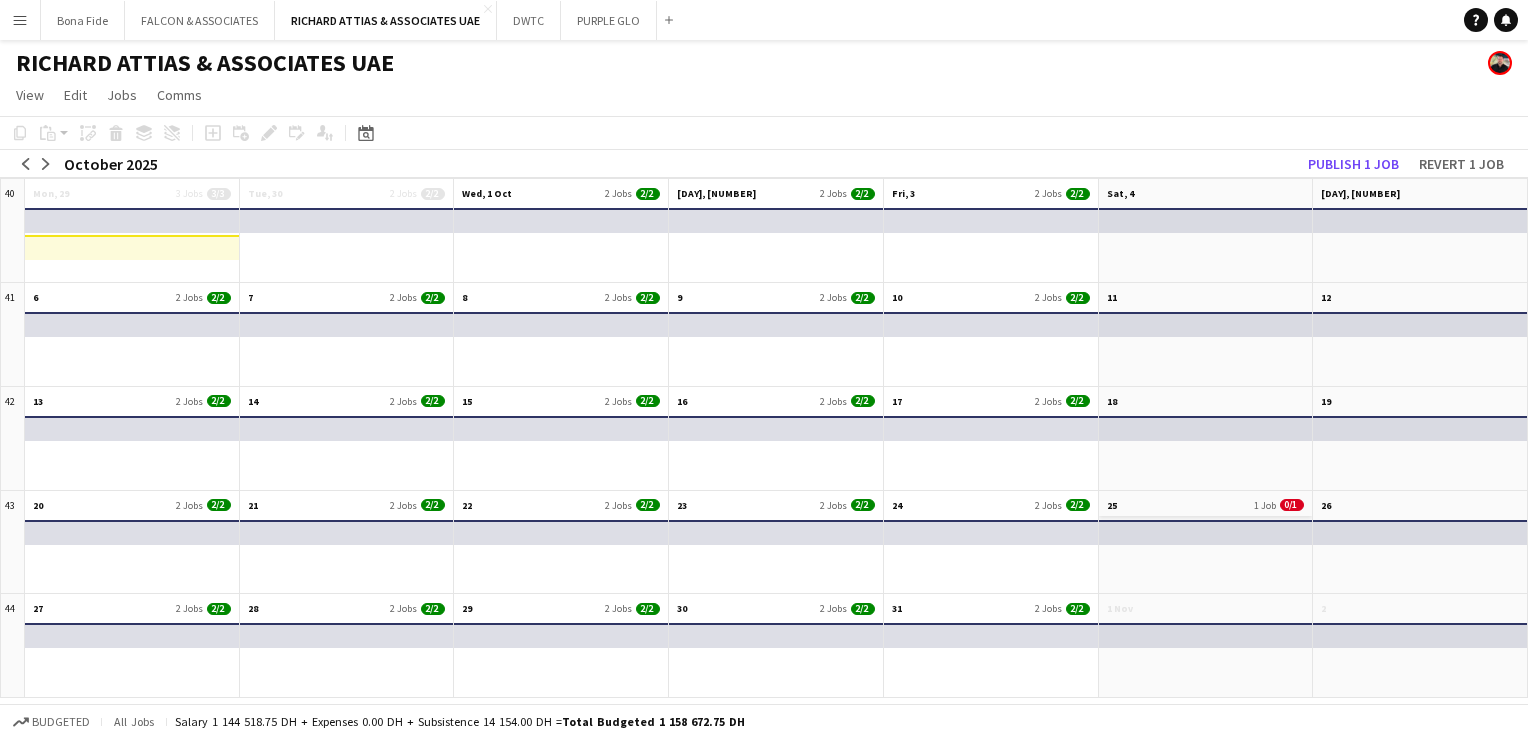 click on "25
1 Job
0/1" 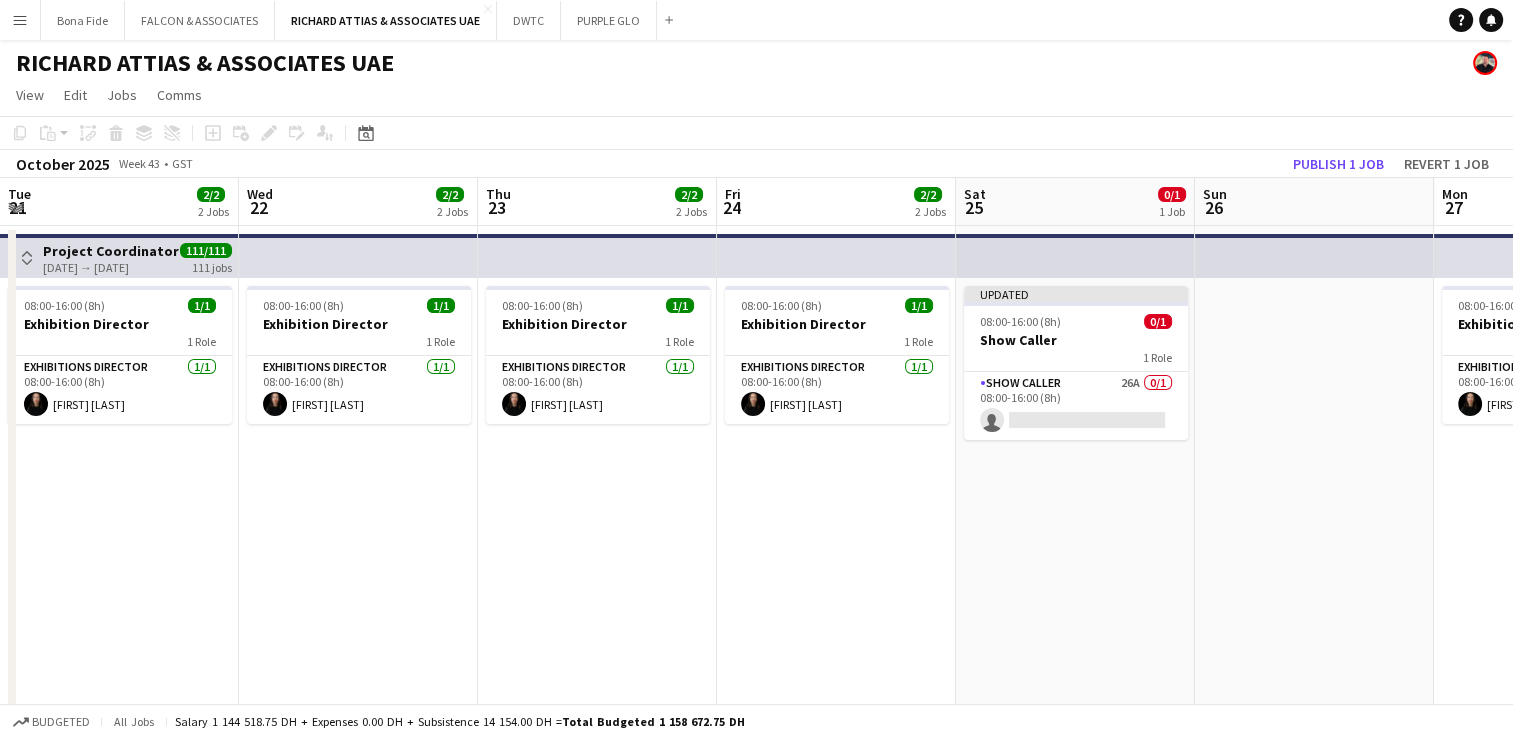 scroll, scrollTop: 0, scrollLeft: 688, axis: horizontal 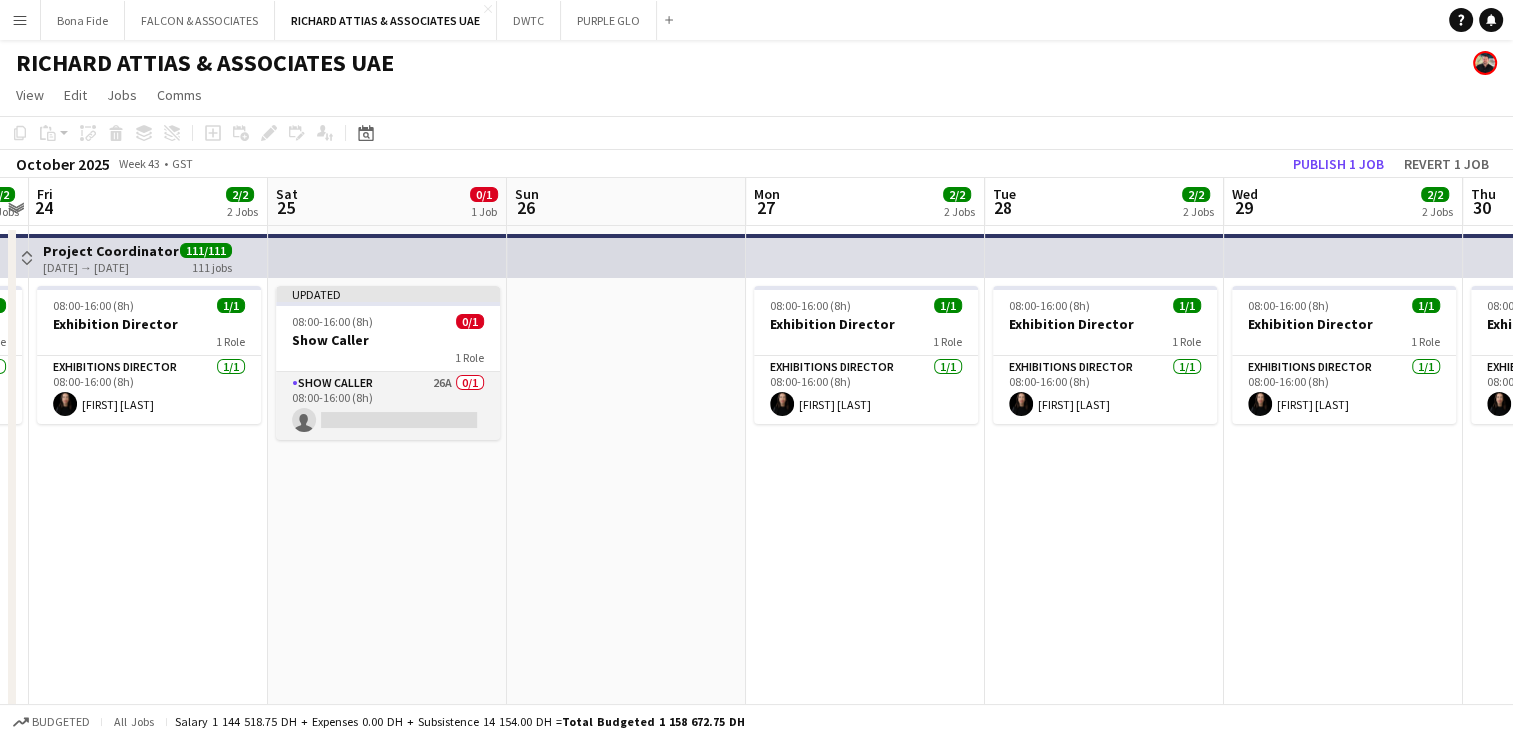 click on "Show Caller   26A   0/1   [TIME] ([DURATION])
single-neutral-actions" at bounding box center (388, 406) 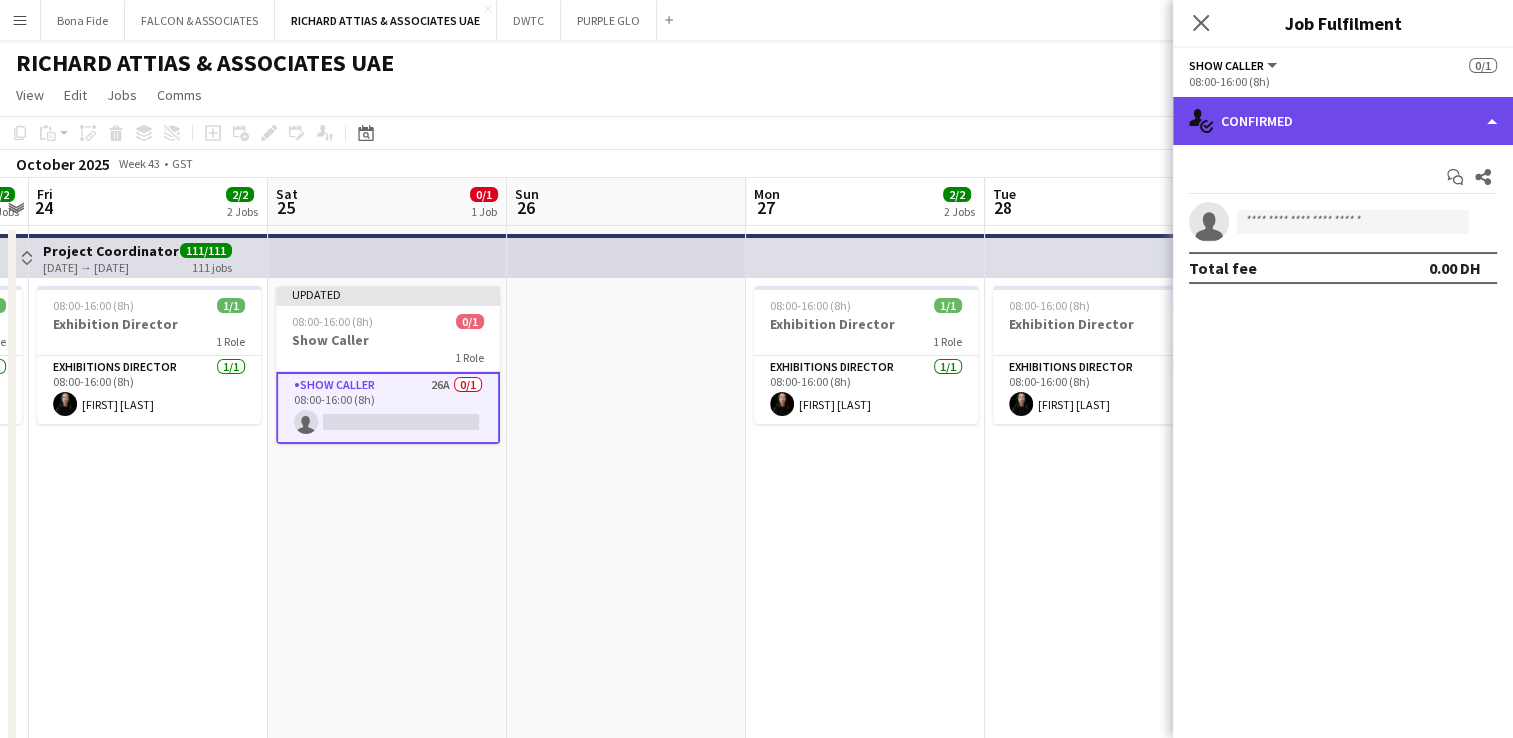click on "single-neutral-actions-check-2
Confirmed" 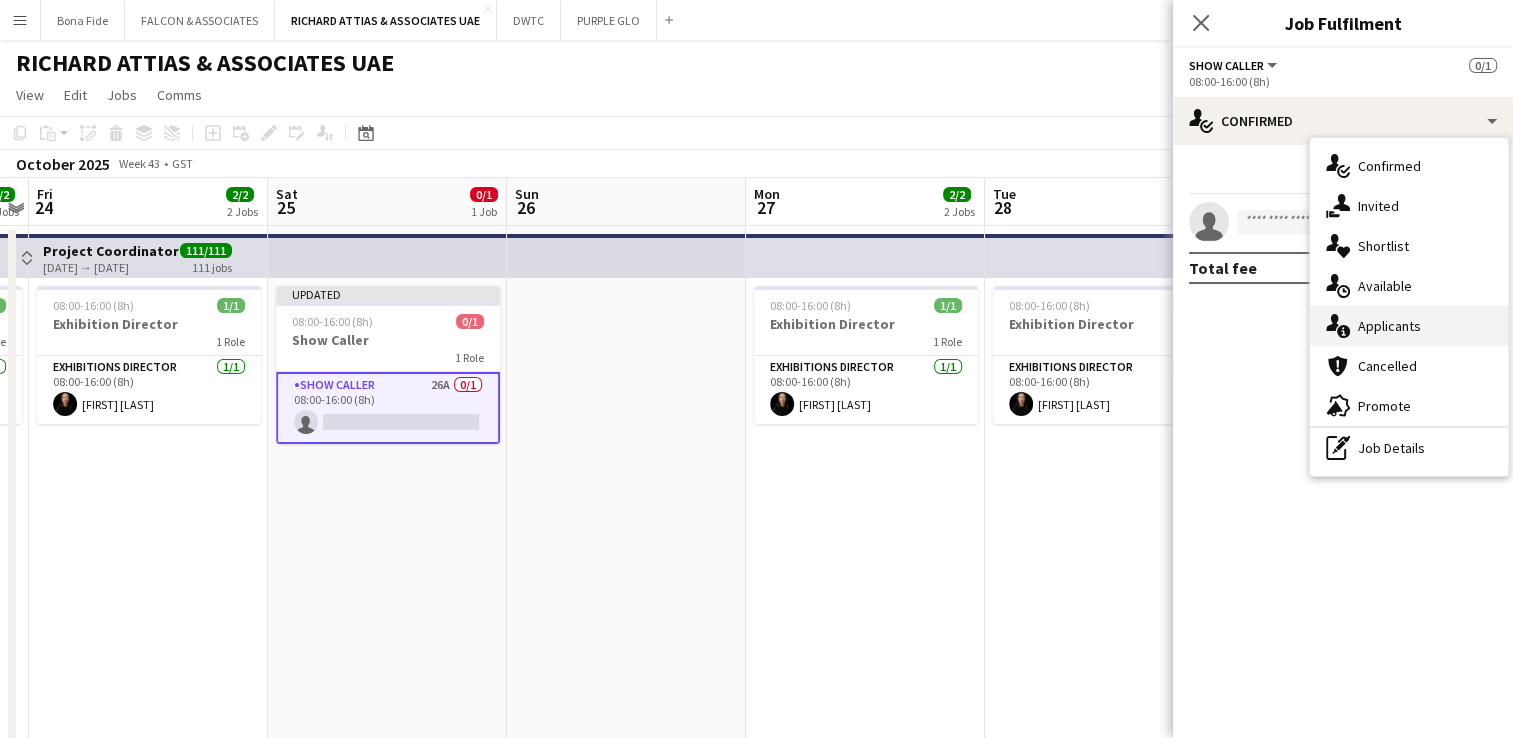 click on "single-neutral-actions-information
Applicants" at bounding box center (1409, 326) 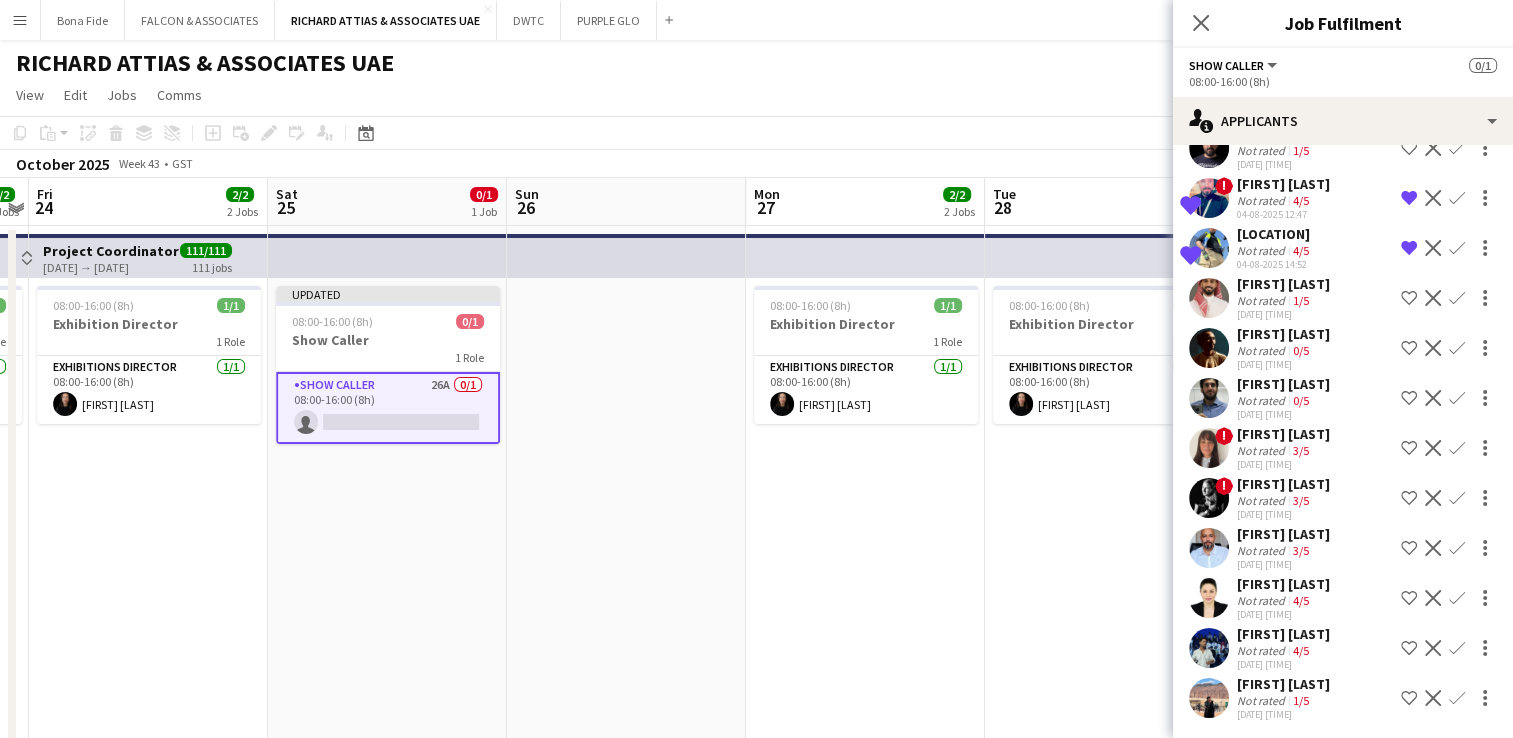 scroll, scrollTop: 818, scrollLeft: 0, axis: vertical 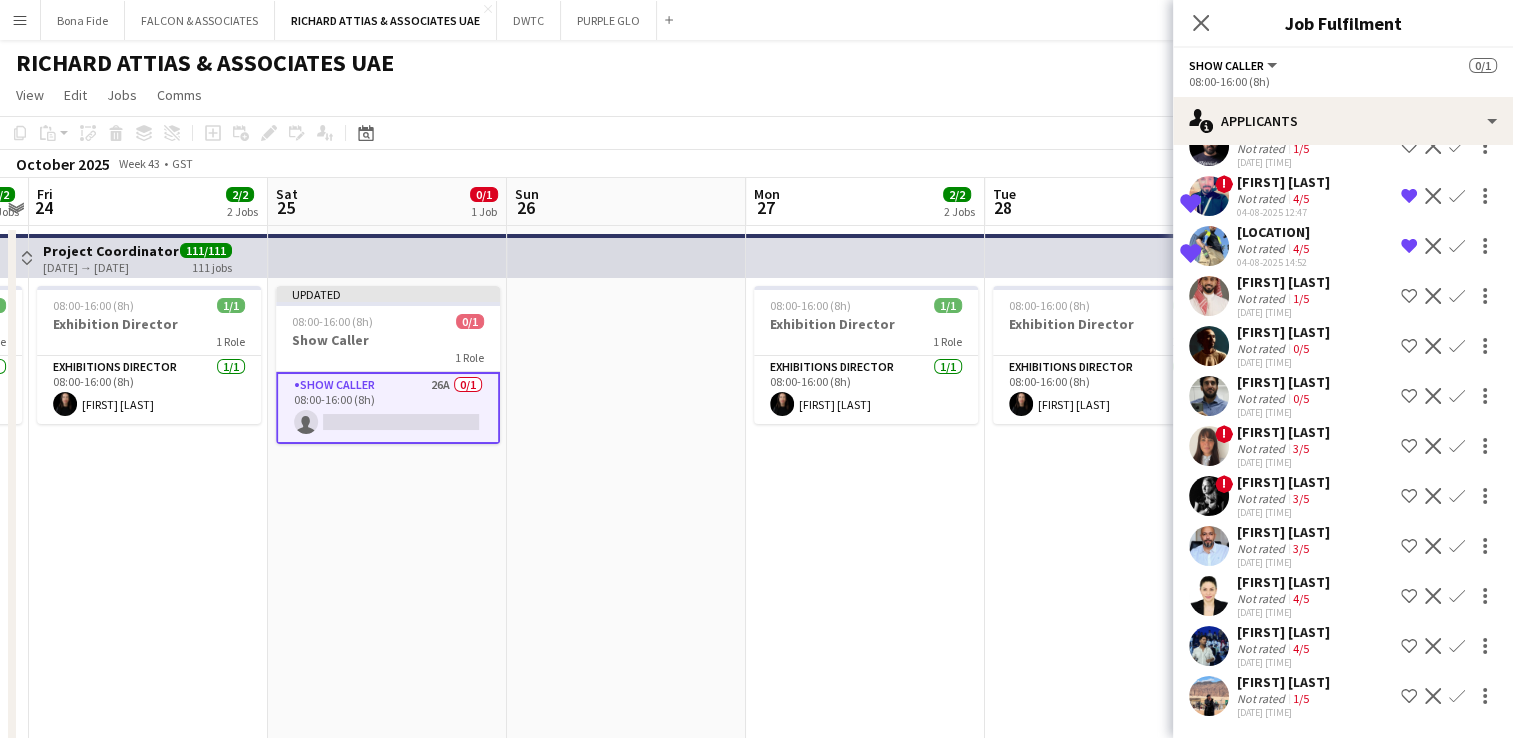 click on "Decline" at bounding box center (1433, 646) 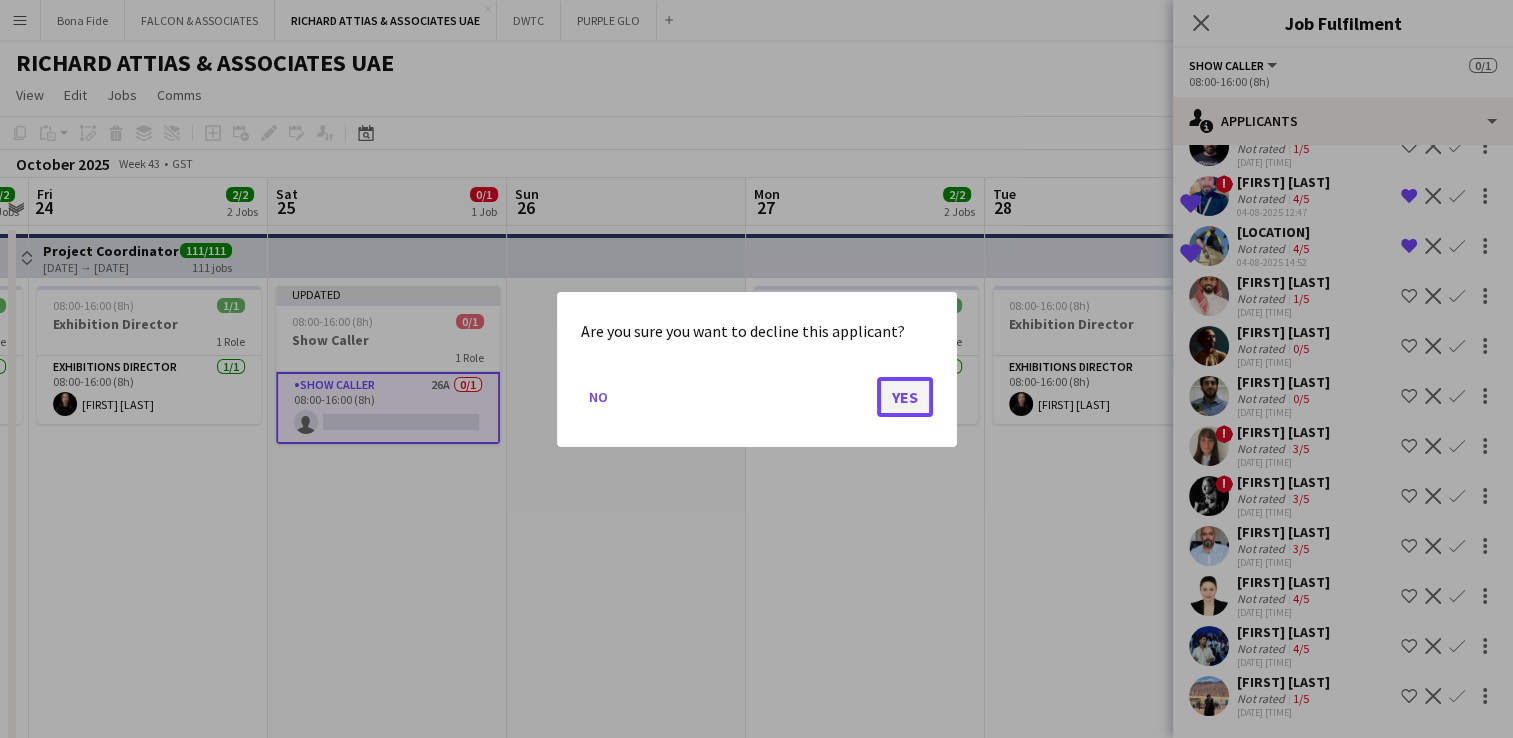 click on "Yes" 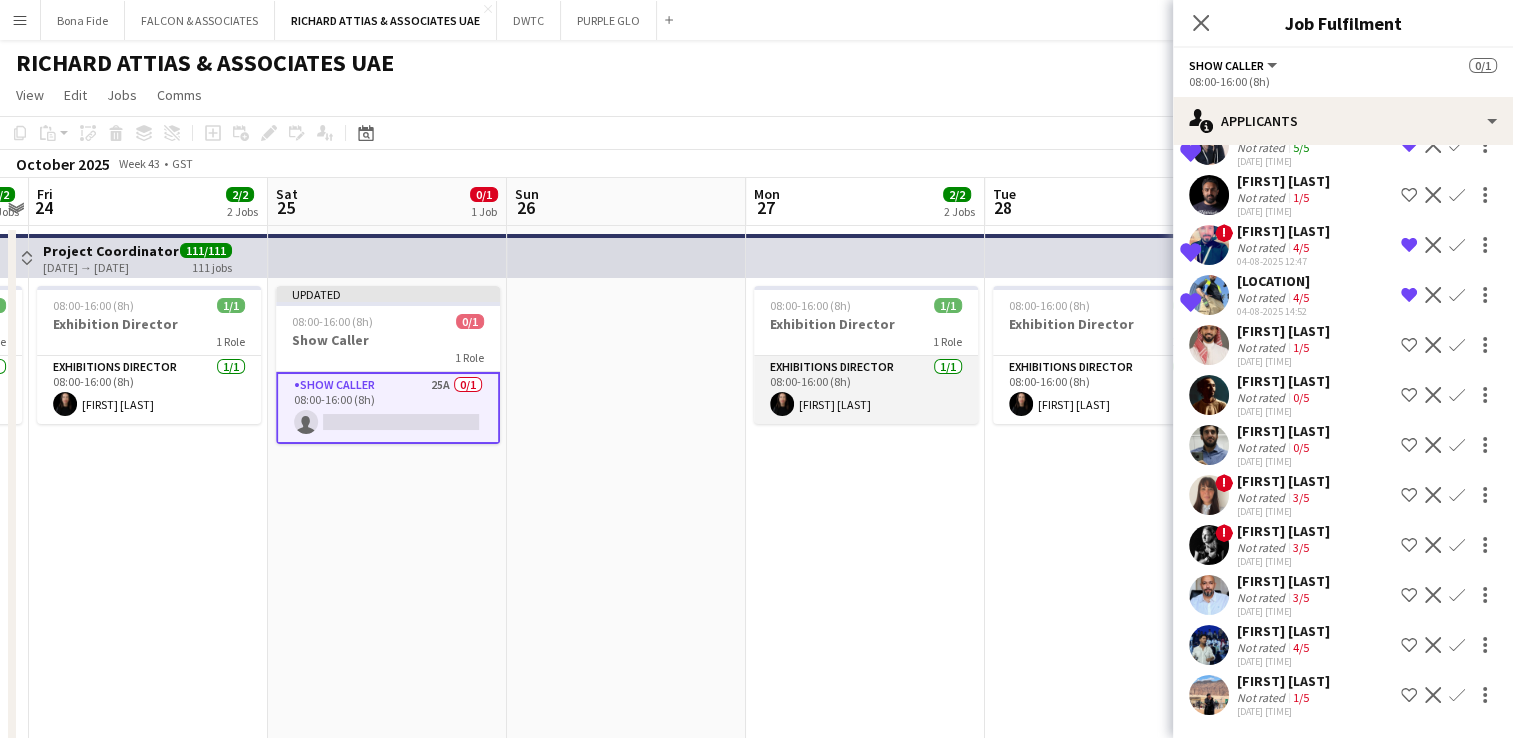 scroll, scrollTop: 768, scrollLeft: 0, axis: vertical 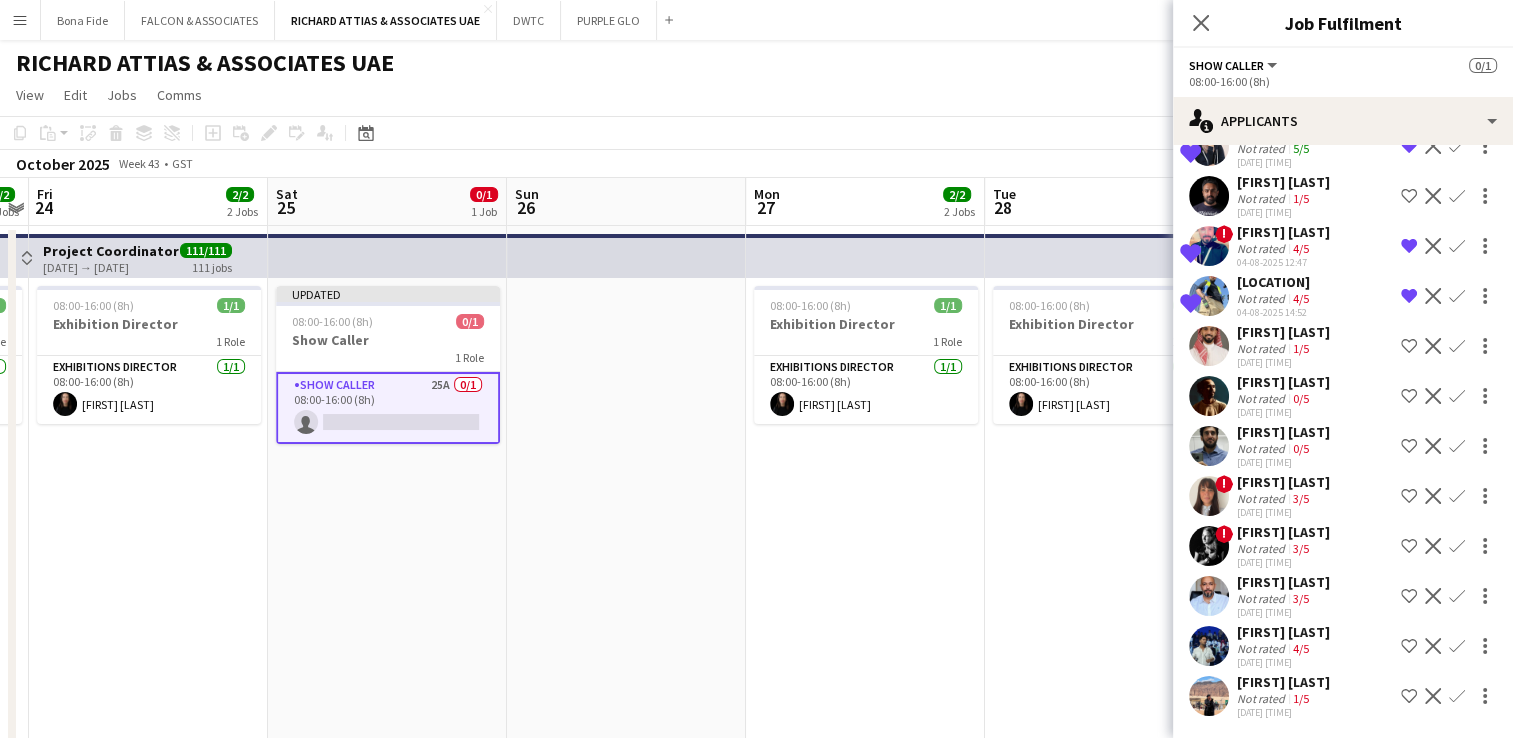 click on "[FIRST] [LAST]" at bounding box center (1283, 682) 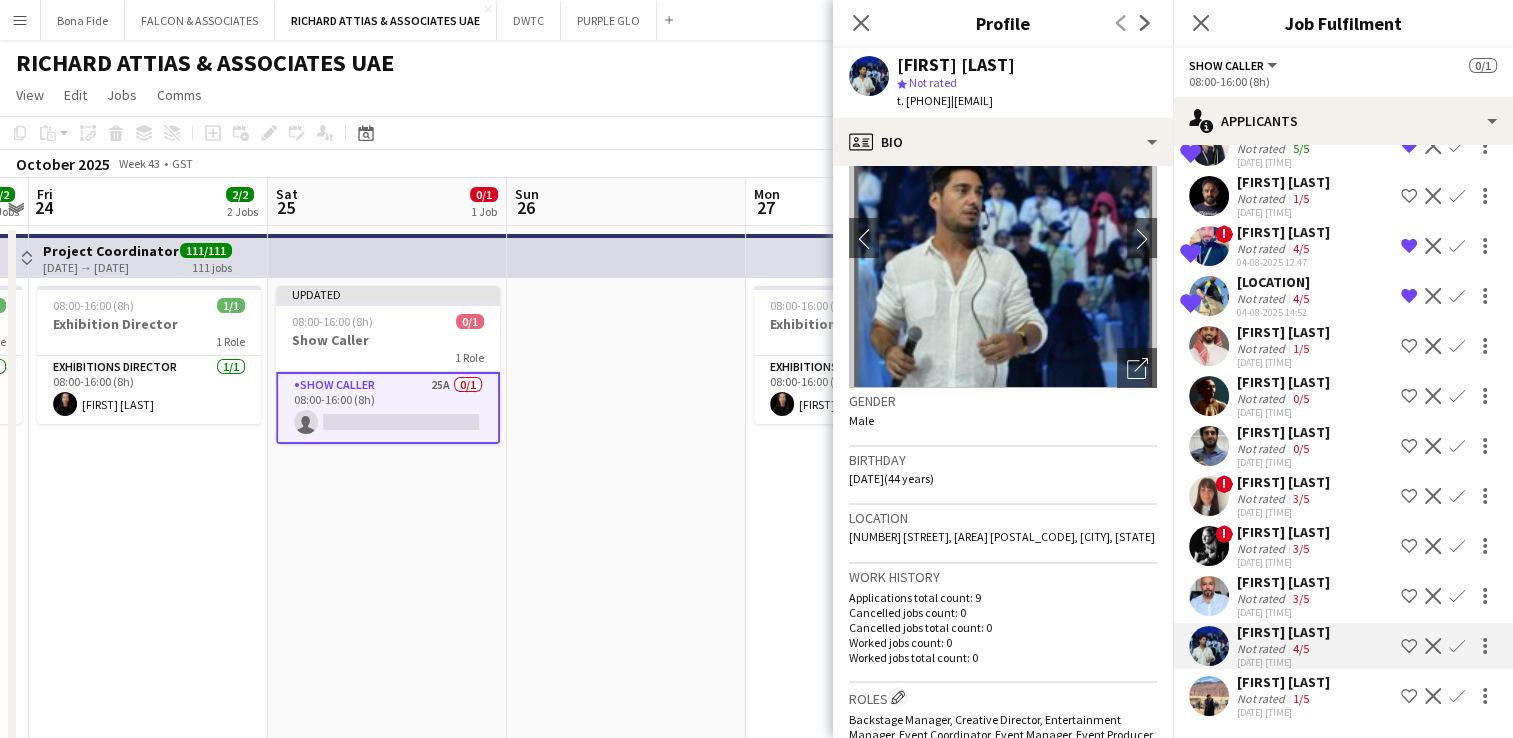 scroll, scrollTop: 0, scrollLeft: 0, axis: both 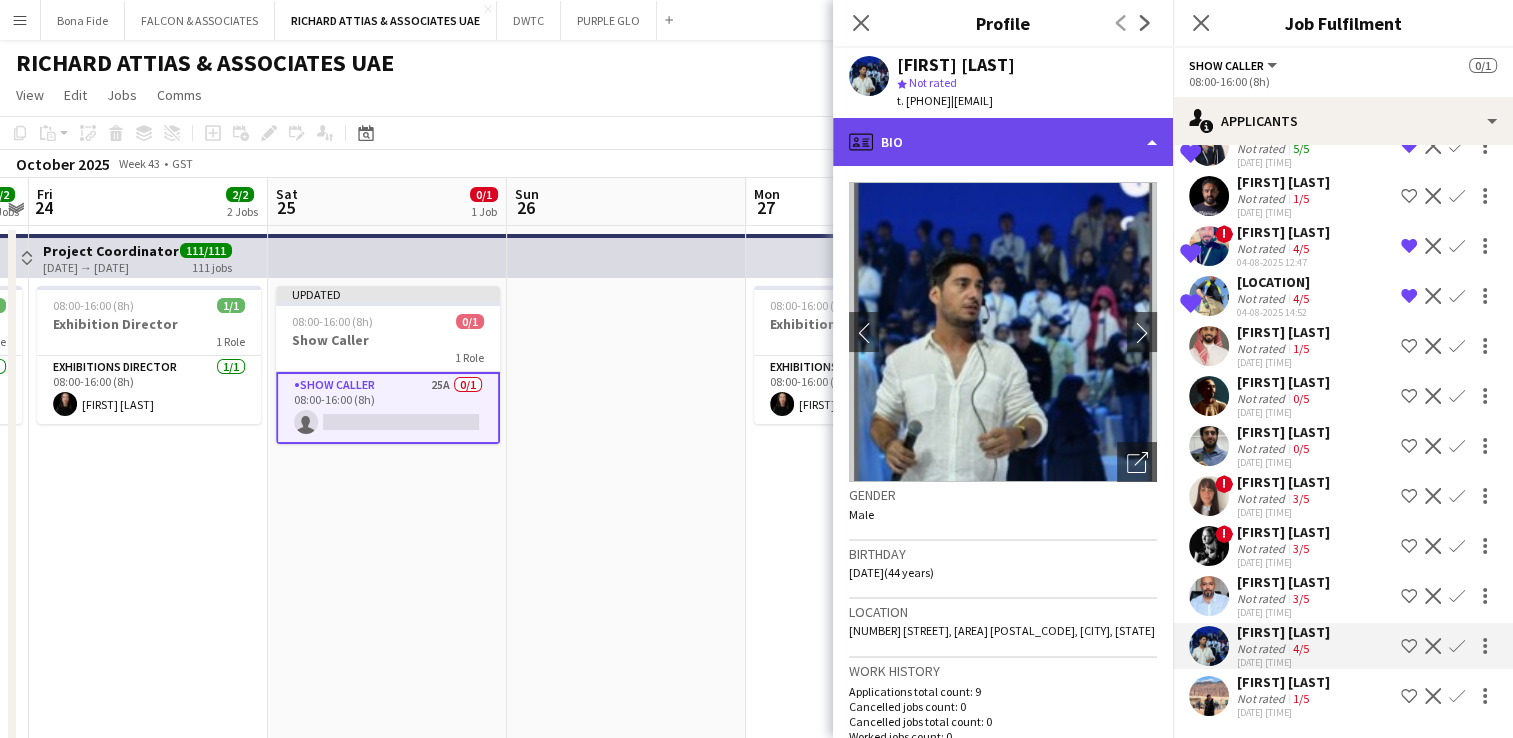 click on "profile
Bio" 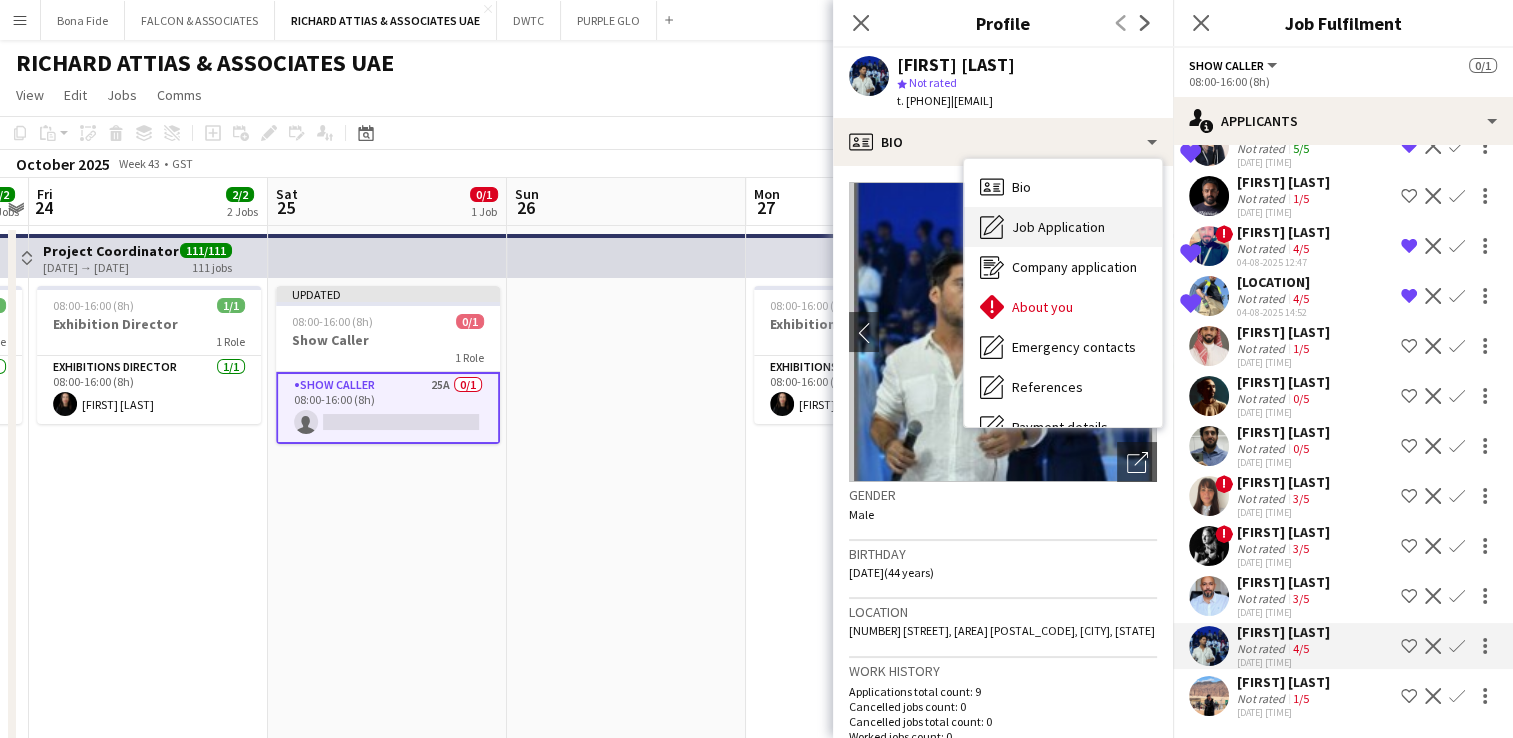 click on "Job Application
Job Application" at bounding box center [1063, 227] 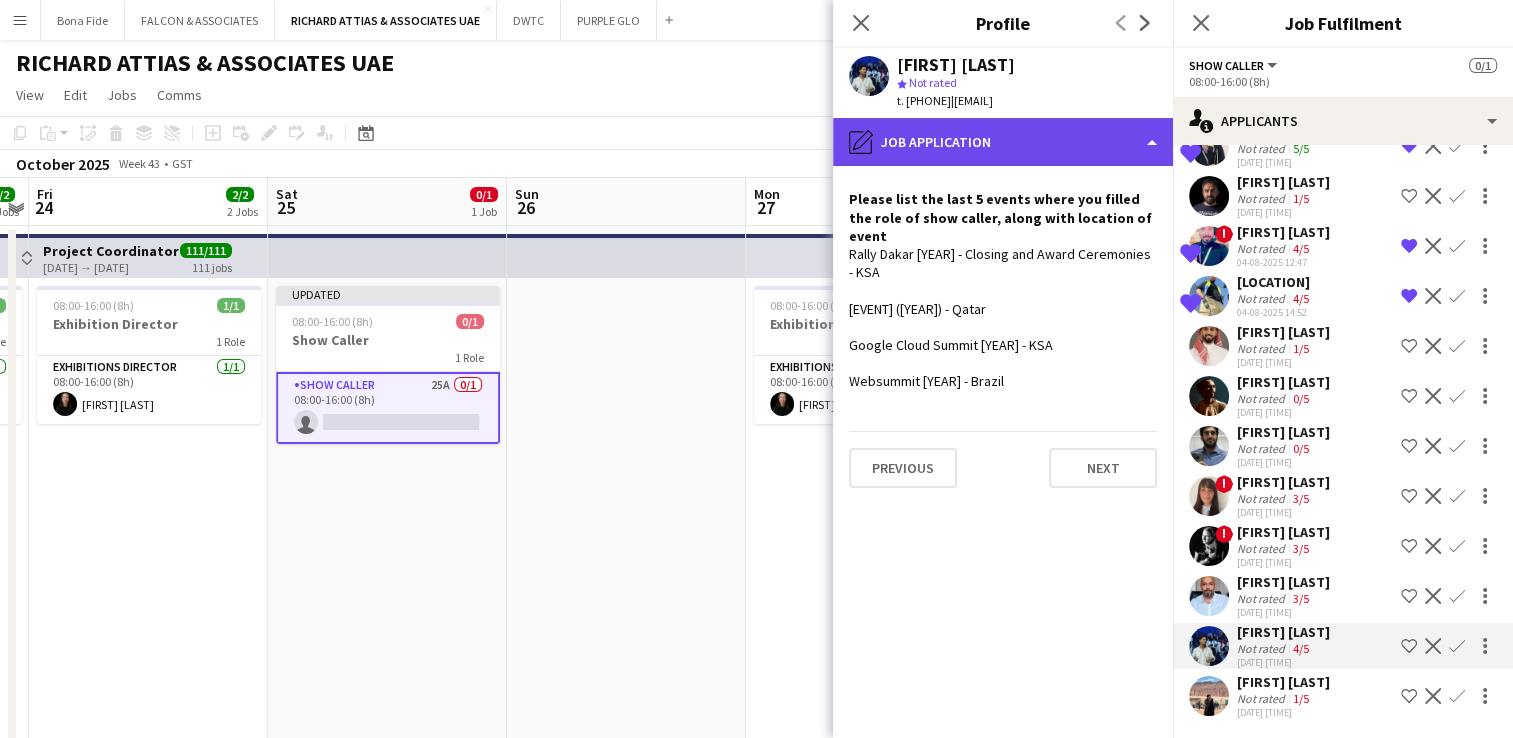 click on "pencil4
Job Application" 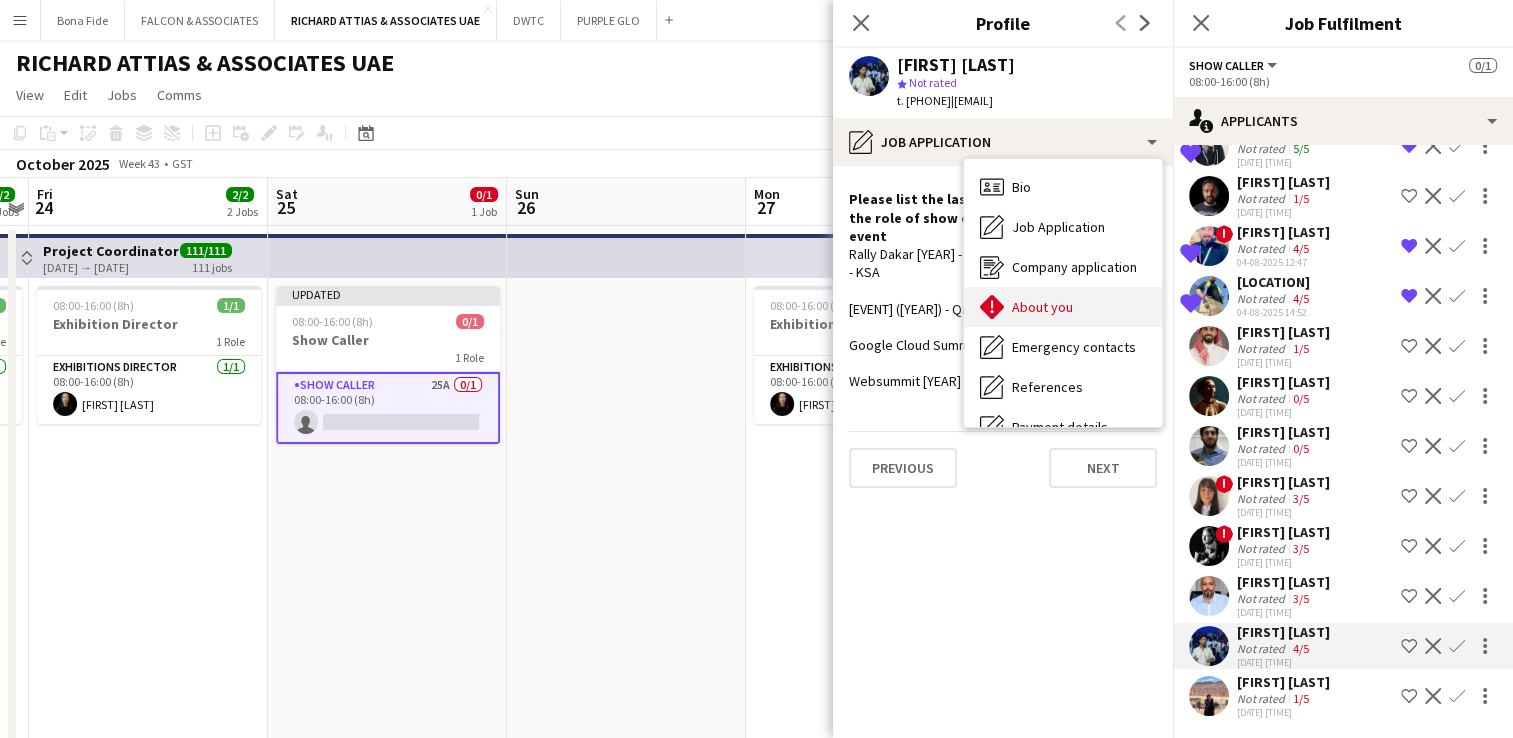 click on "About you" at bounding box center (1042, 307) 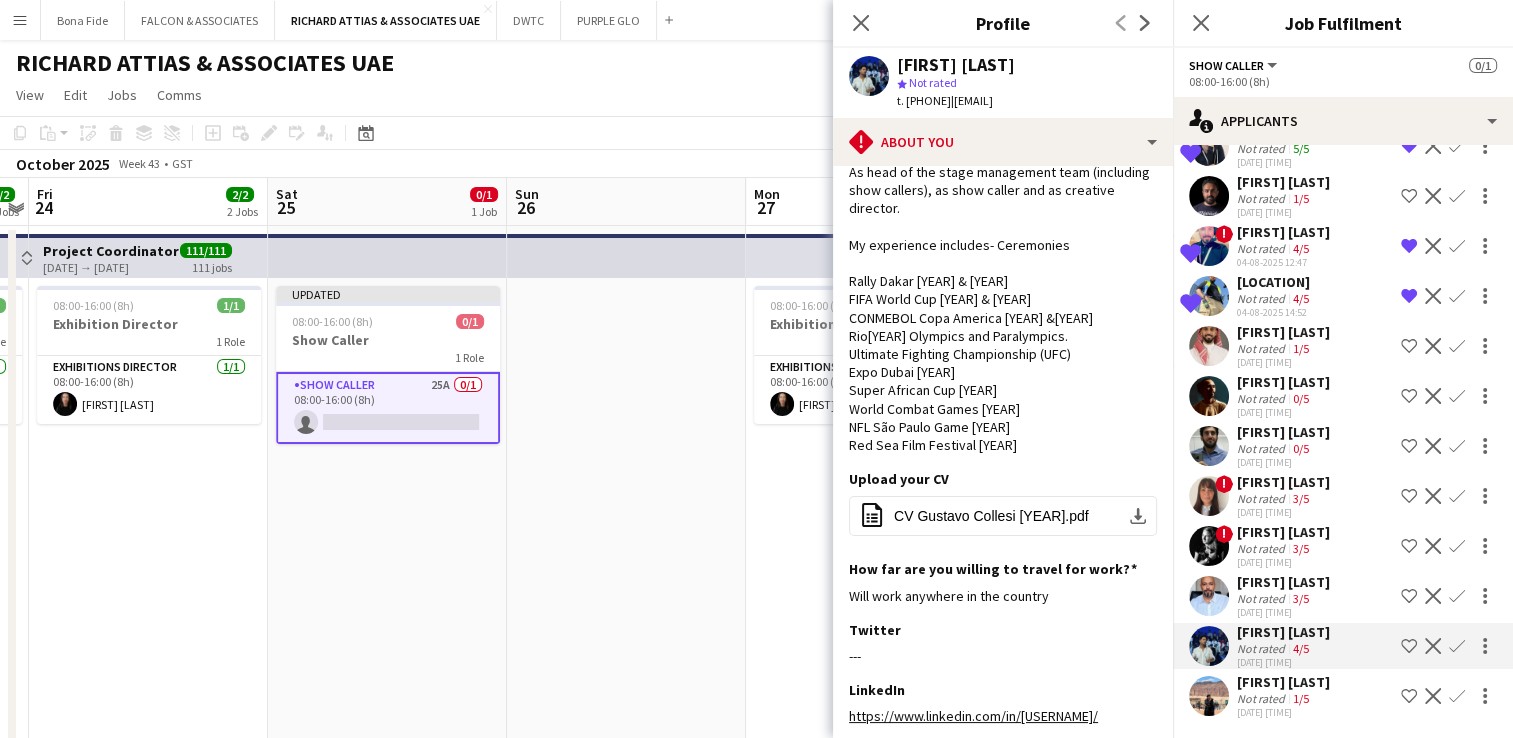 scroll, scrollTop: 200, scrollLeft: 0, axis: vertical 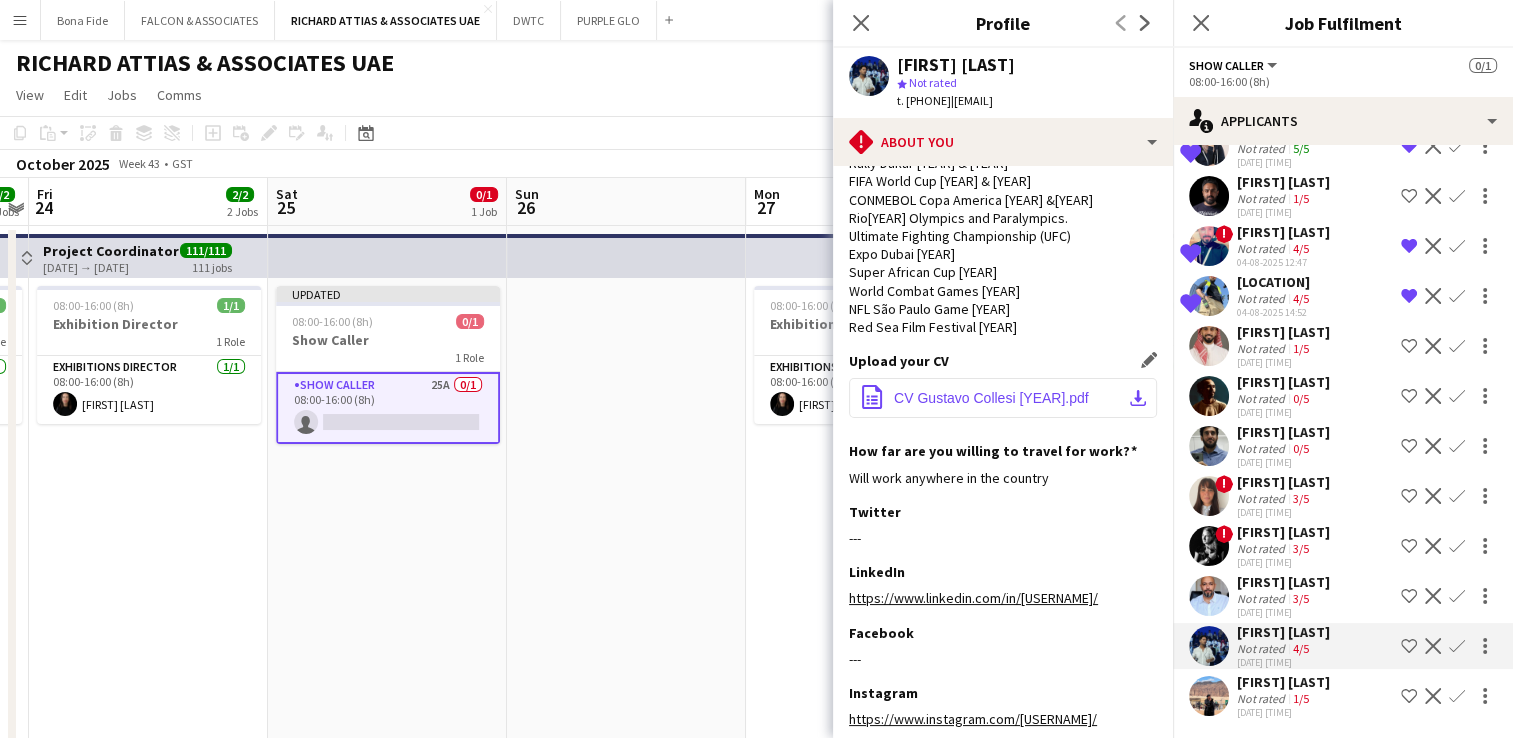 click on "office-file-sheet
CV Gustavo Collesi [YEAR].pdf
download-bottom" 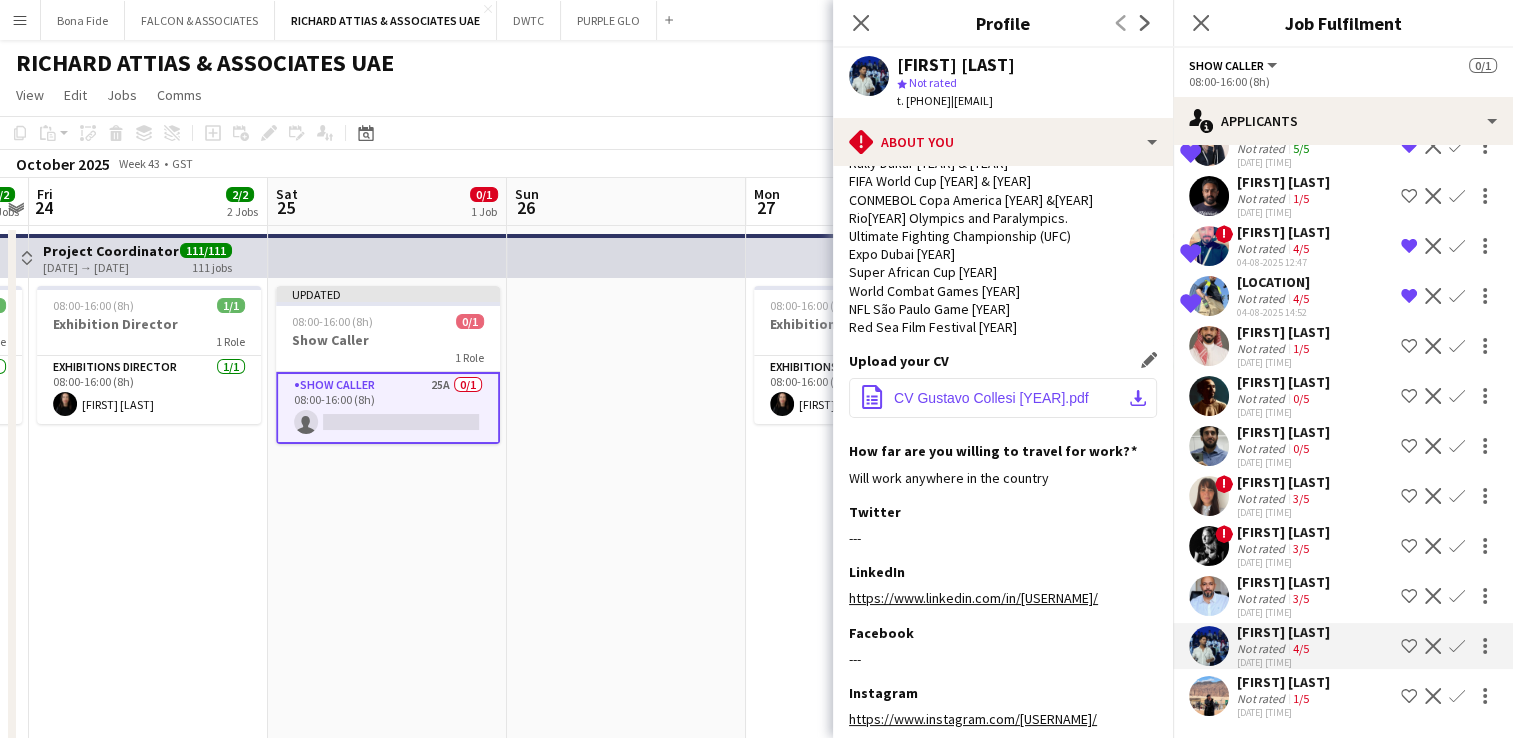click on "office-file-sheet
CV Gustavo Collesi [YEAR].pdf
download-bottom" 